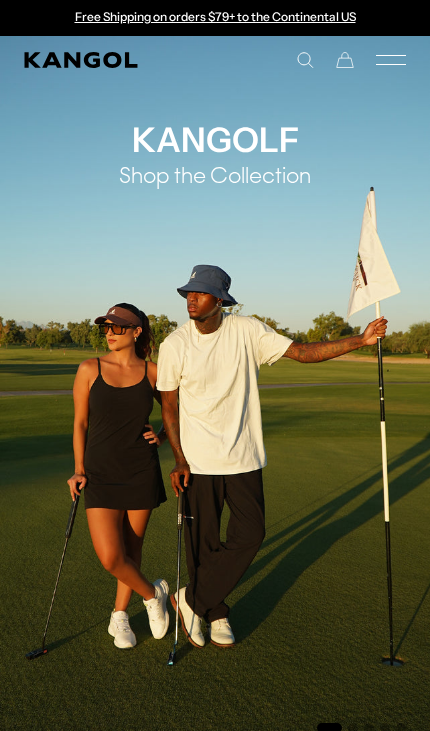 scroll, scrollTop: 0, scrollLeft: 0, axis: both 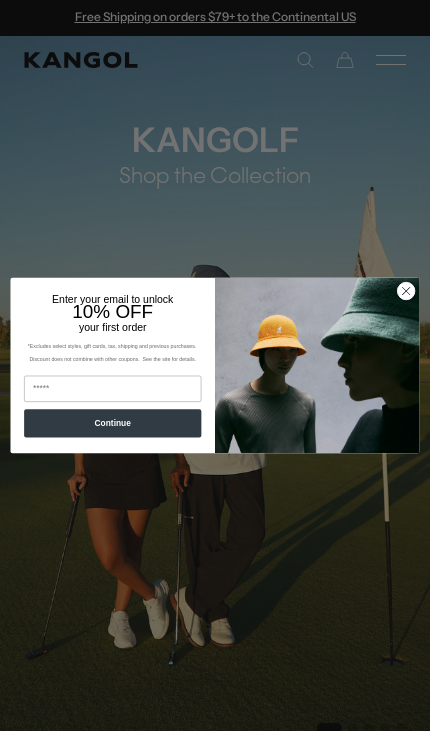 click at bounding box center (317, 366) 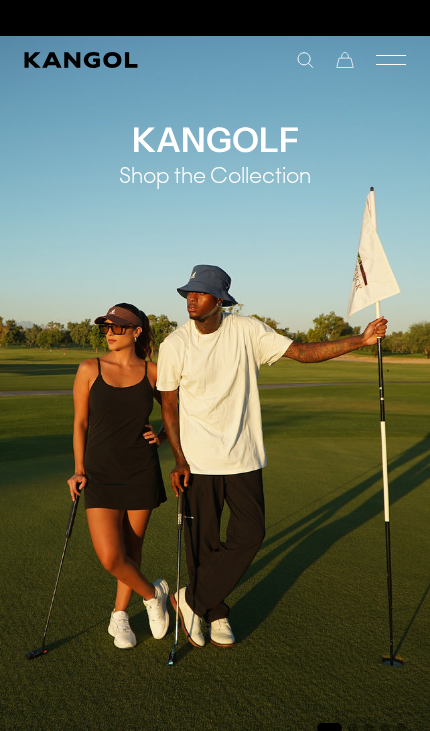 scroll, scrollTop: 0, scrollLeft: 382, axis: horizontal 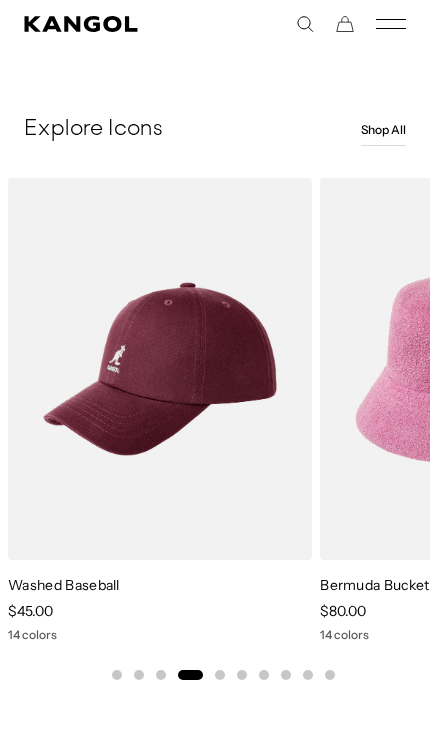 click at bounding box center (0, 0) 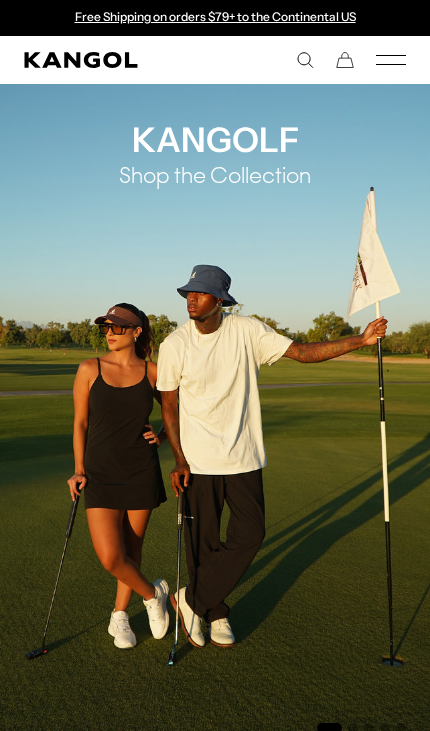 scroll, scrollTop: 733, scrollLeft: 0, axis: vertical 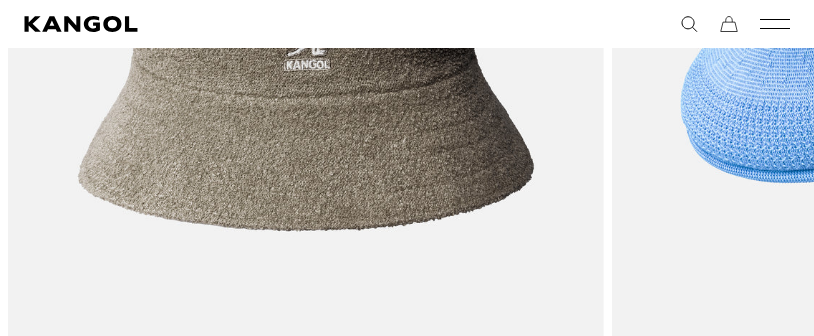 click at bounding box center (0, 0) 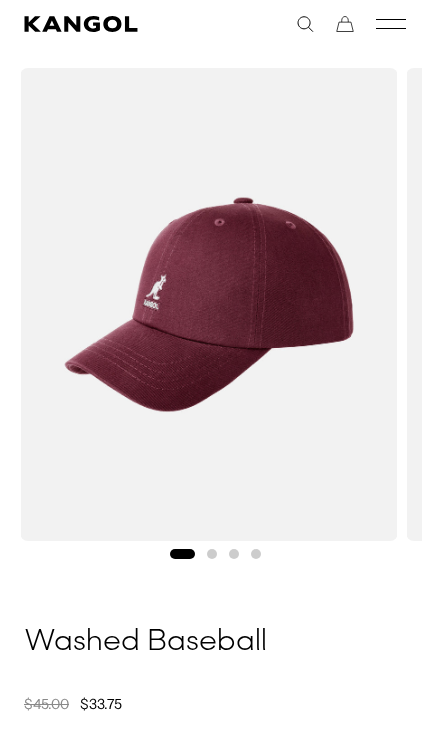 scroll, scrollTop: 134, scrollLeft: 0, axis: vertical 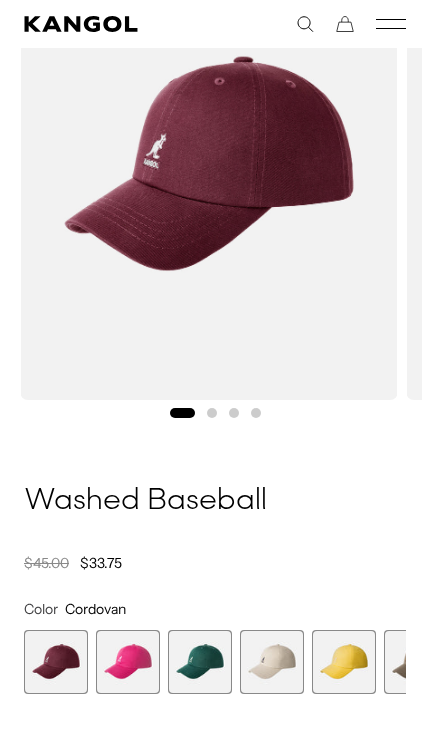 click at bounding box center (272, 662) 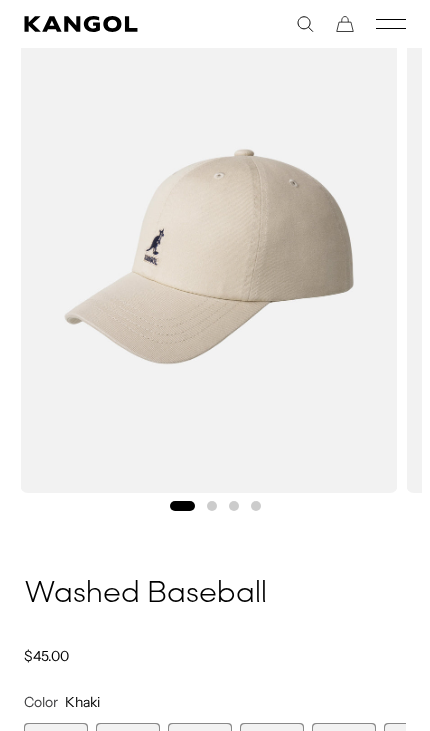 scroll, scrollTop: 120, scrollLeft: 0, axis: vertical 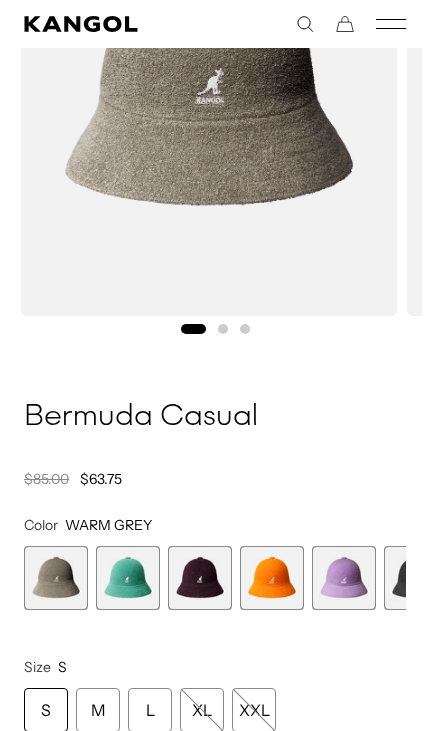 click at bounding box center [128, 578] 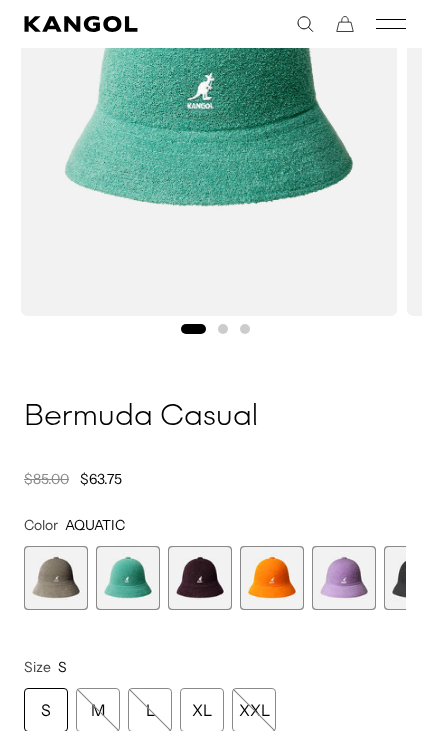 scroll, scrollTop: 0, scrollLeft: 0, axis: both 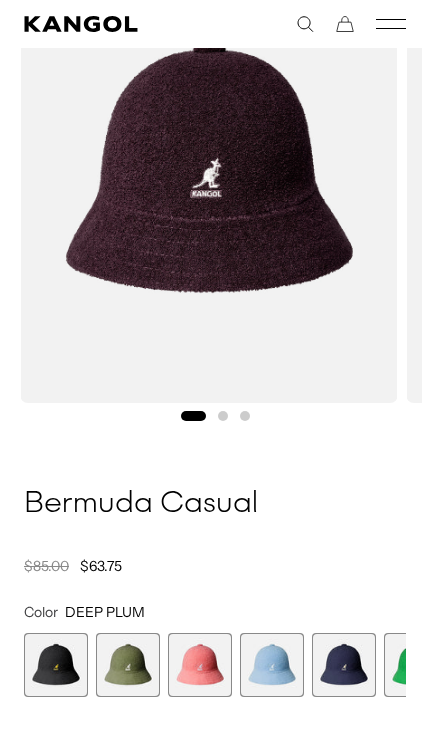 click at bounding box center [344, 665] 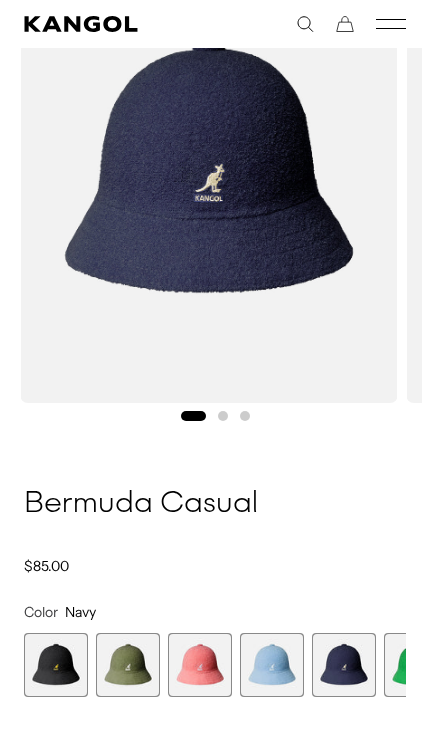 scroll, scrollTop: 0, scrollLeft: 382, axis: horizontal 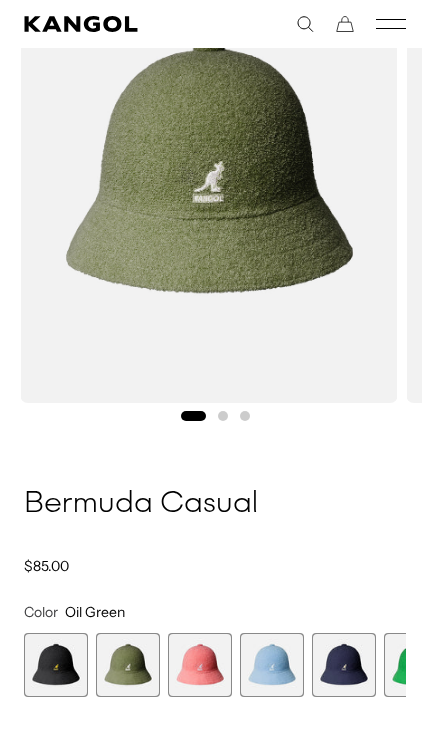 click 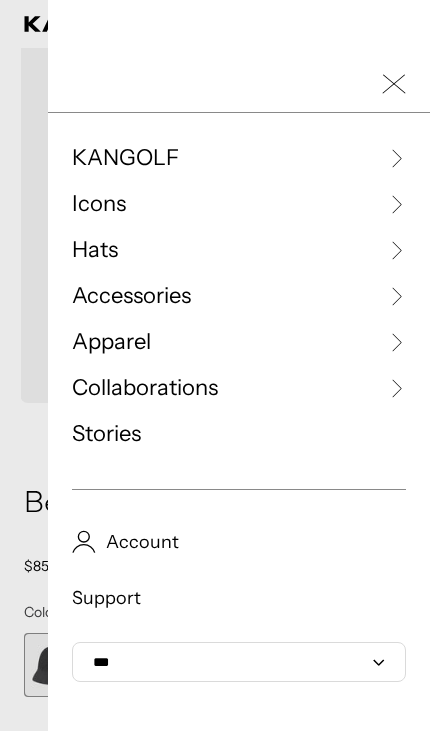 scroll, scrollTop: 0, scrollLeft: 382, axis: horizontal 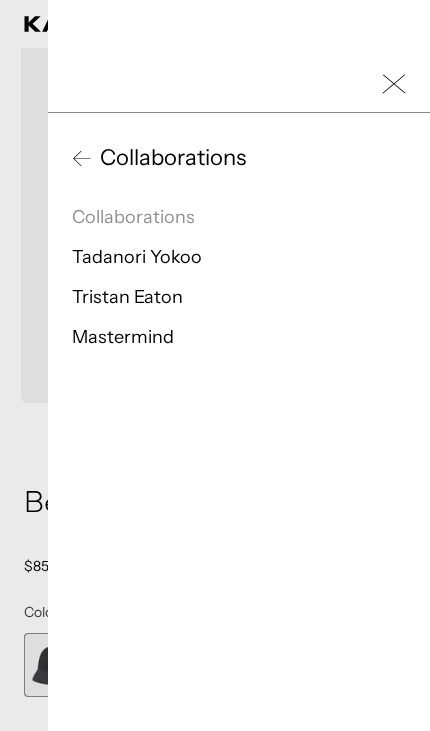 click on "Tadanori Yokoo" at bounding box center [137, 257] 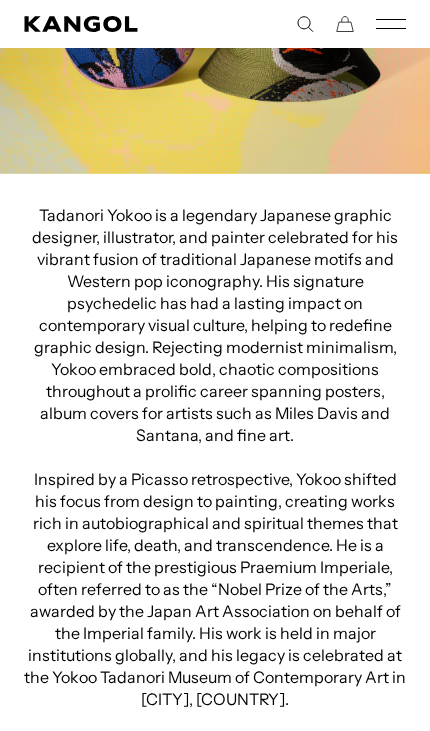 scroll, scrollTop: 386, scrollLeft: 0, axis: vertical 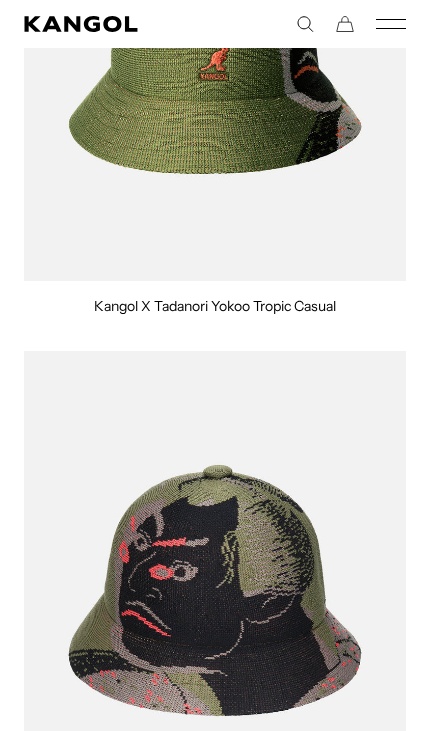 click at bounding box center [215, 590] 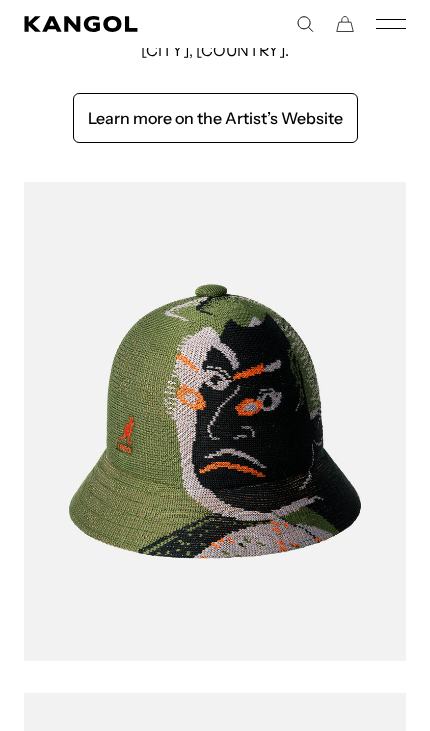 scroll, scrollTop: 860, scrollLeft: 0, axis: vertical 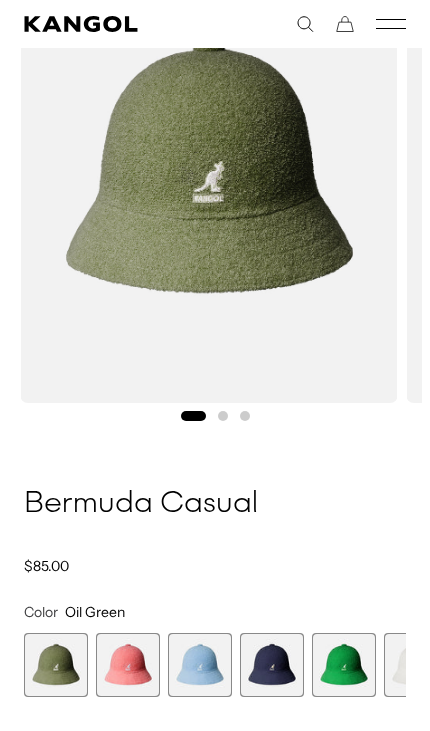 click at bounding box center [209, 166] 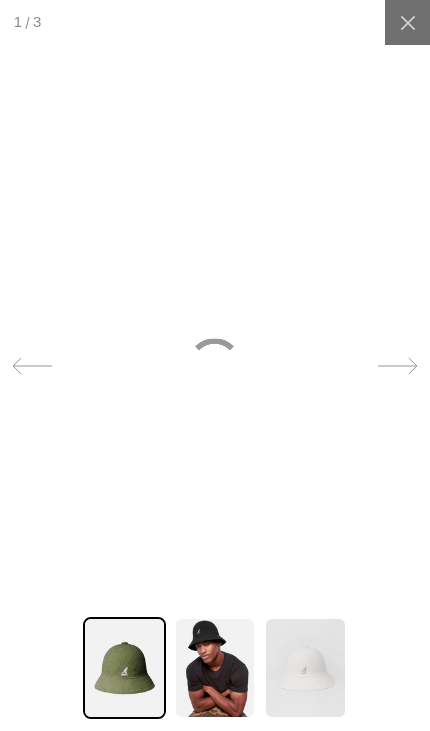 scroll, scrollTop: 0, scrollLeft: 382, axis: horizontal 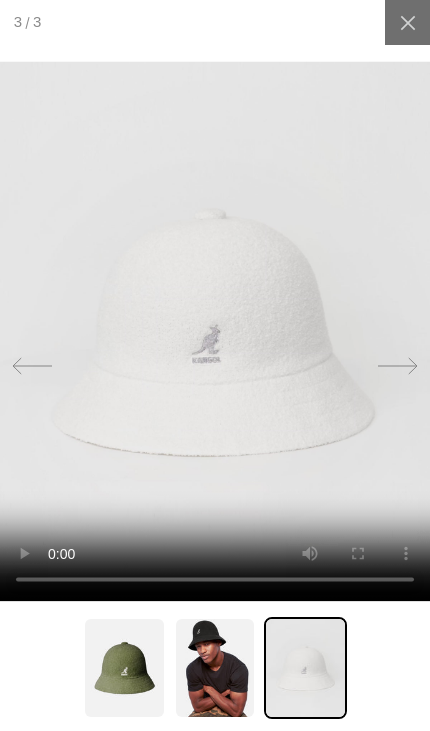 click 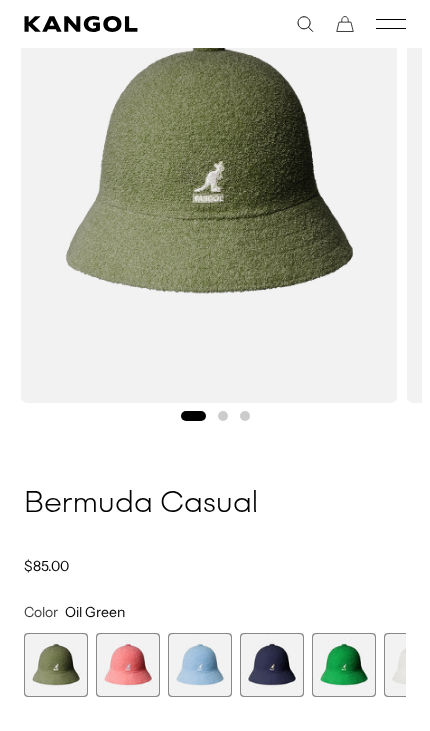 scroll, scrollTop: 0, scrollLeft: 0, axis: both 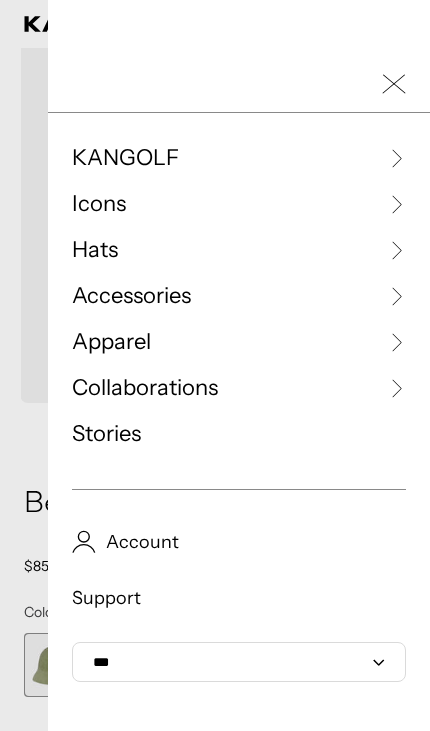 click on "Collaborations" at bounding box center (239, 388) 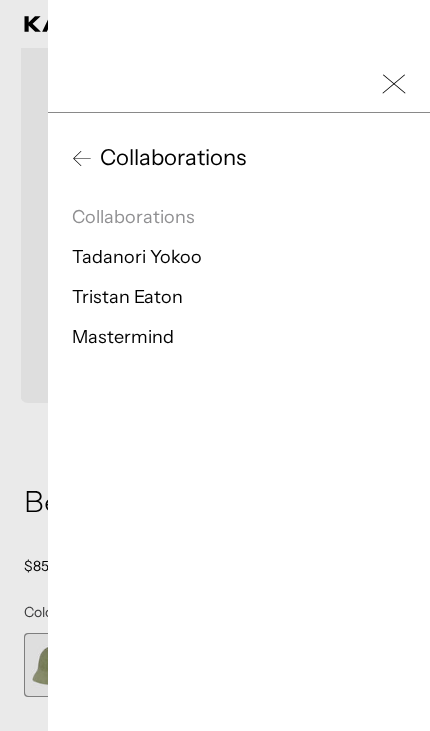 click on "Tristan Eaton" at bounding box center [127, 297] 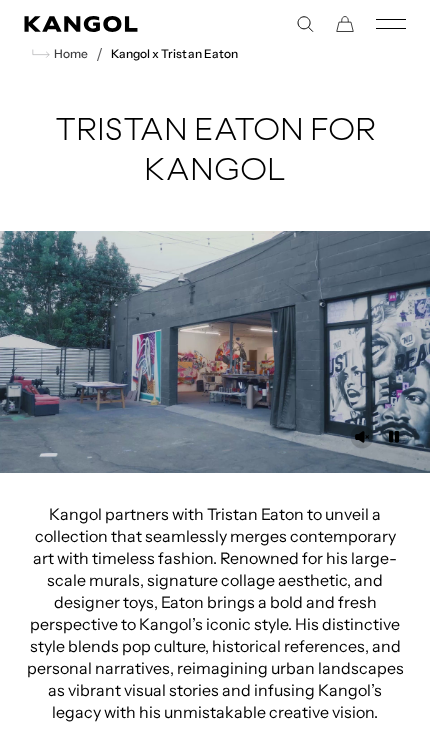 scroll, scrollTop: 59, scrollLeft: 0, axis: vertical 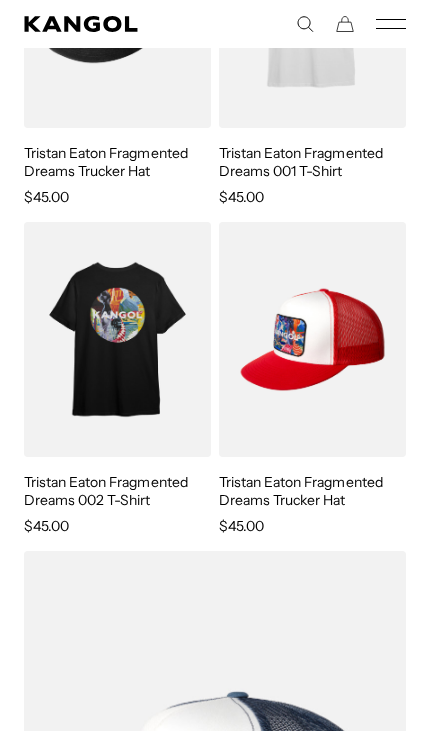 click at bounding box center [0, 0] 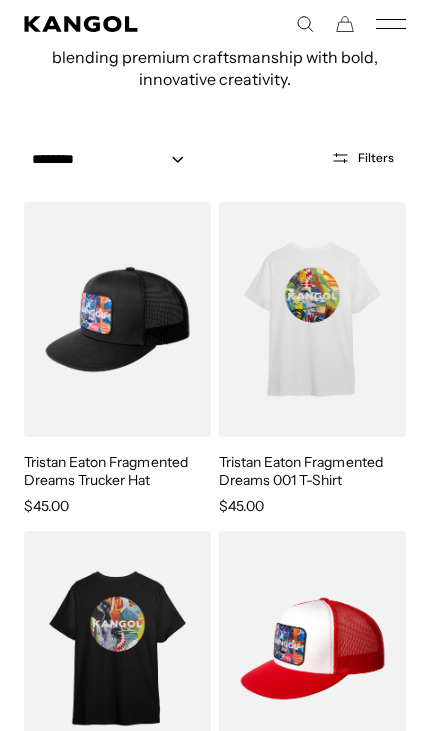 scroll, scrollTop: 833, scrollLeft: 0, axis: vertical 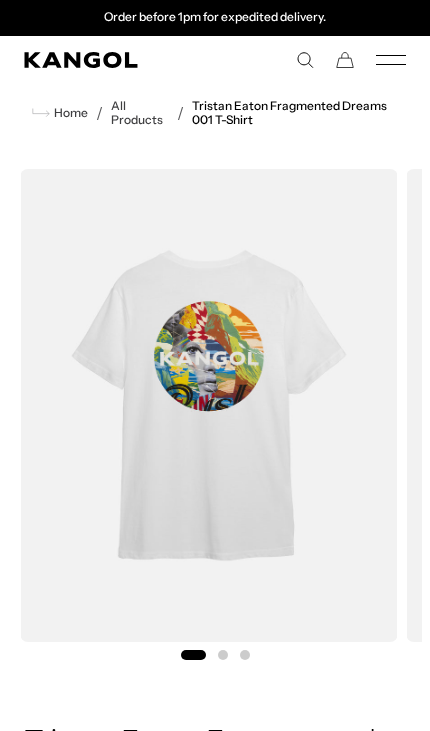 click 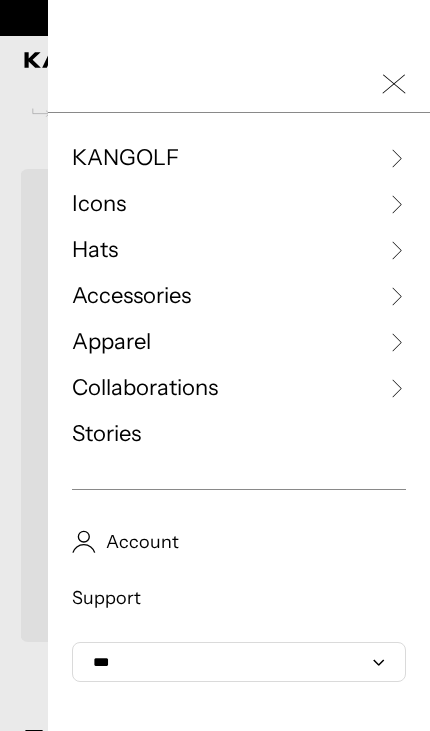 click on "Collaborations" at bounding box center (145, 388) 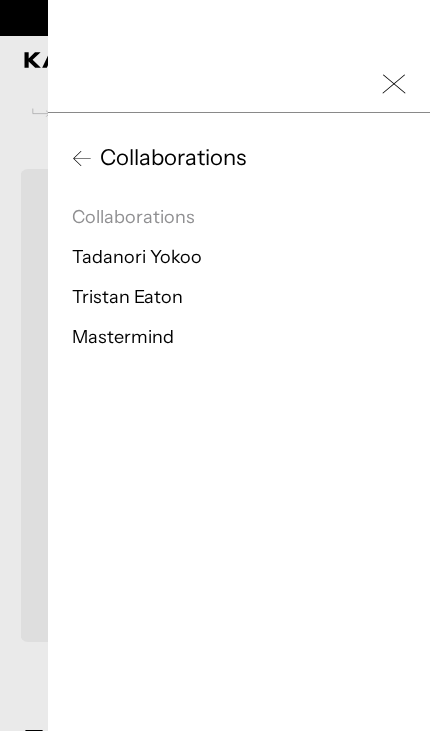 click on "Mastermind" at bounding box center [123, 337] 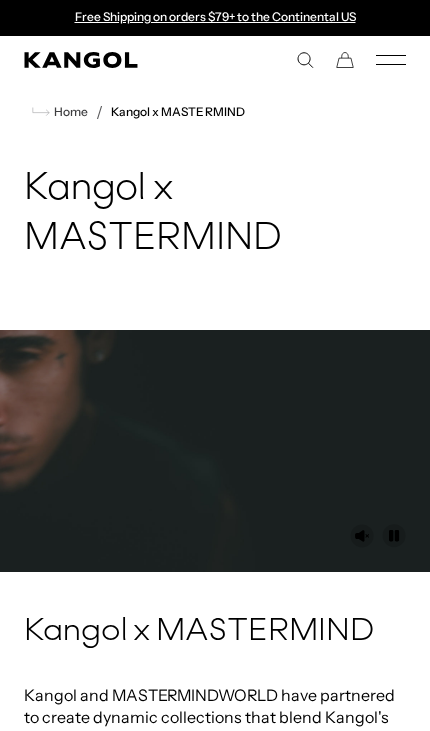 scroll, scrollTop: 0, scrollLeft: 0, axis: both 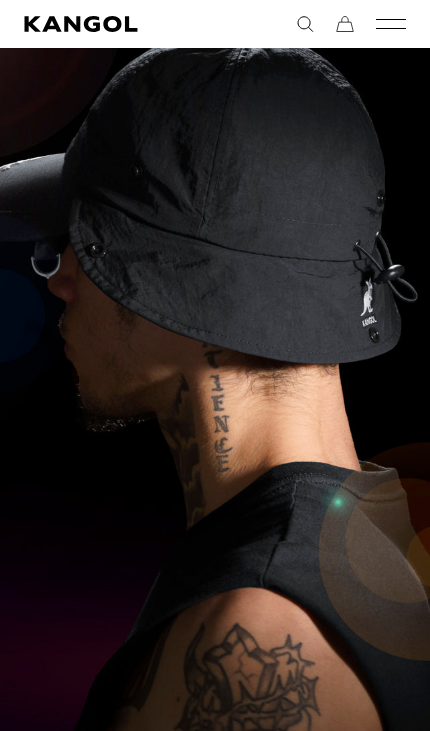 click 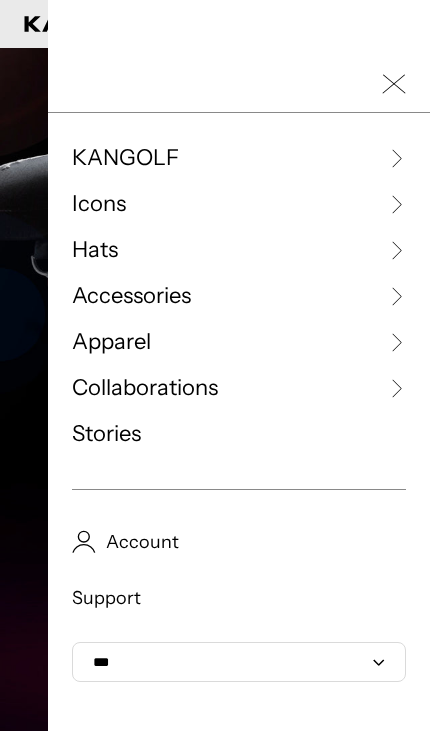scroll, scrollTop: 0, scrollLeft: 382, axis: horizontal 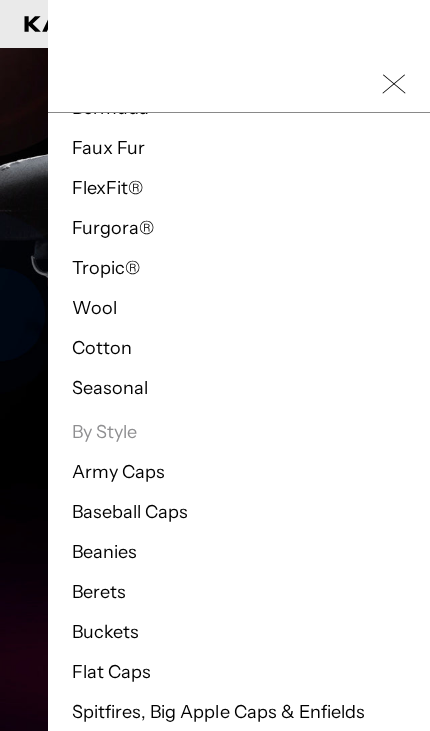 click on "Army Caps" at bounding box center (118, 472) 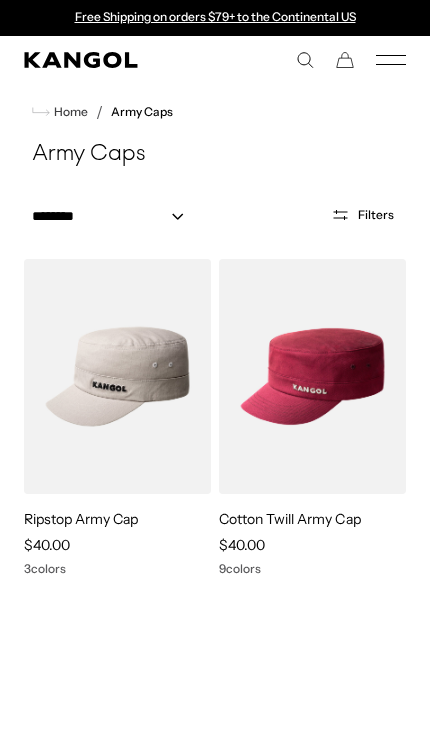 scroll, scrollTop: 0, scrollLeft: 0, axis: both 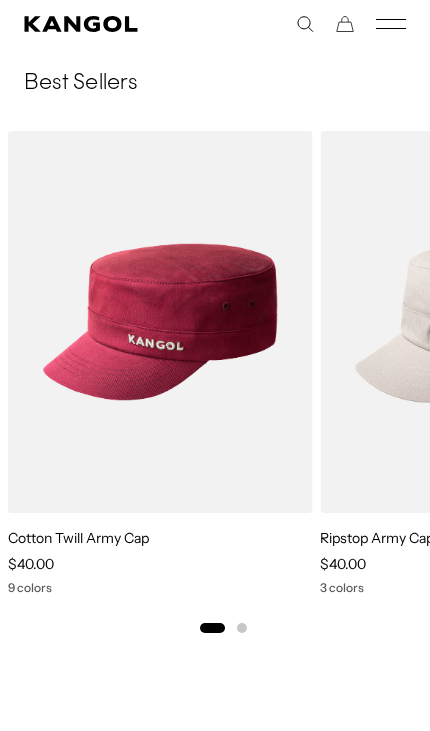 click at bounding box center [0, 0] 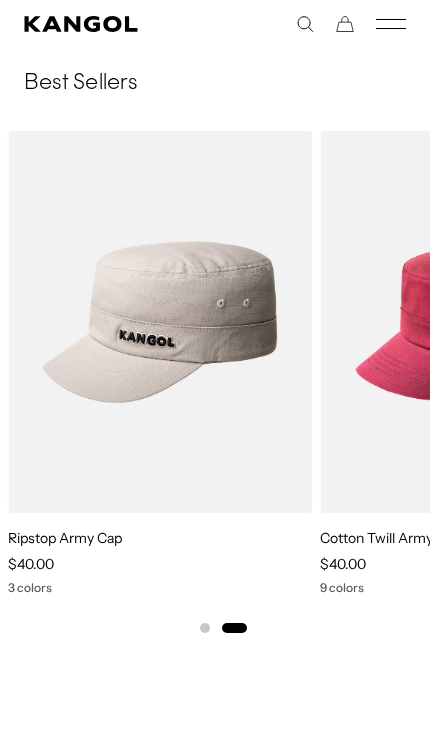 scroll, scrollTop: 0, scrollLeft: 0, axis: both 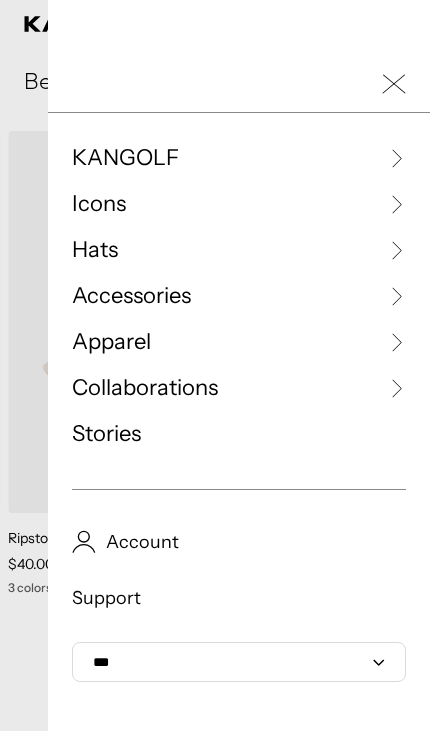 click on "Accessories" at bounding box center [239, 296] 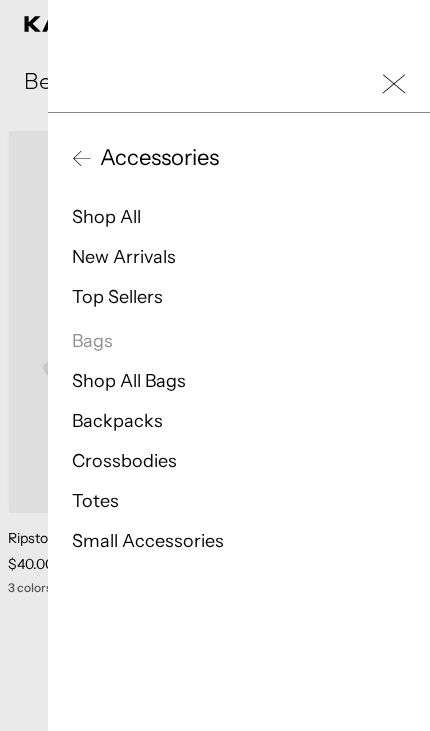 scroll, scrollTop: 0, scrollLeft: 382, axis: horizontal 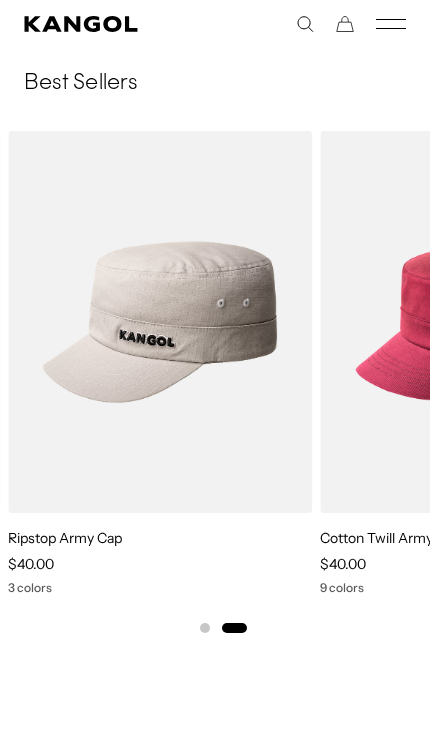 click 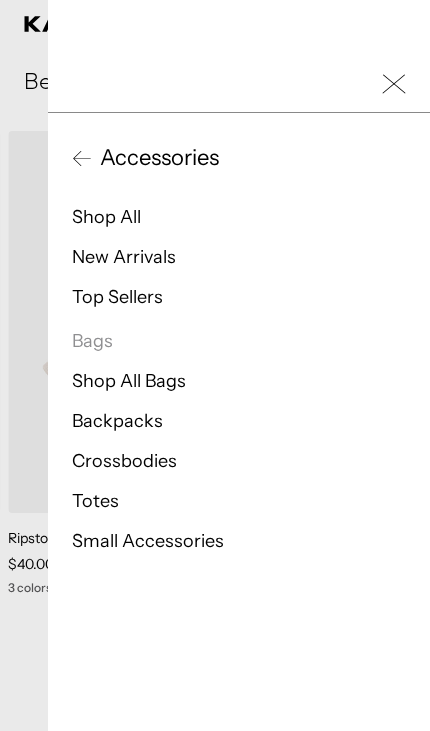 click on "Shop All" at bounding box center [106, 217] 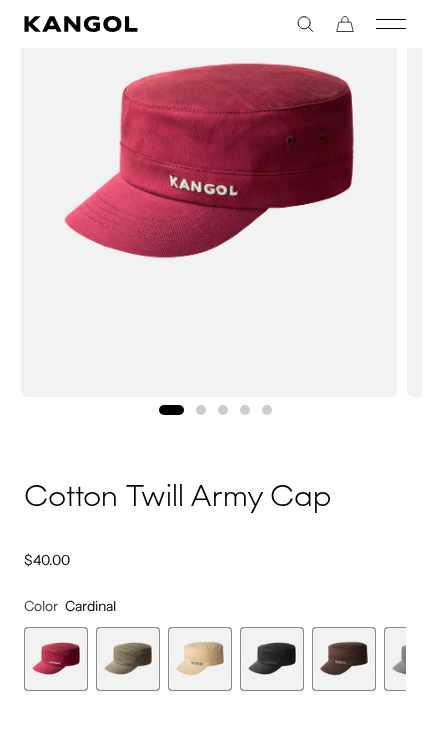 scroll, scrollTop: 278, scrollLeft: 0, axis: vertical 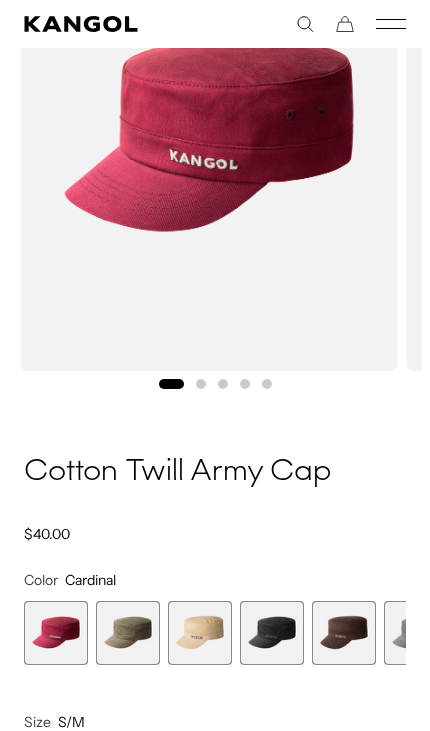 click at bounding box center [128, 633] 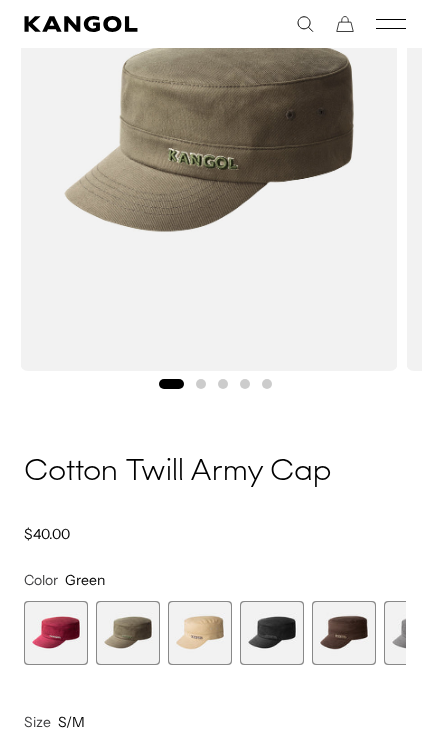 scroll, scrollTop: 0, scrollLeft: 0, axis: both 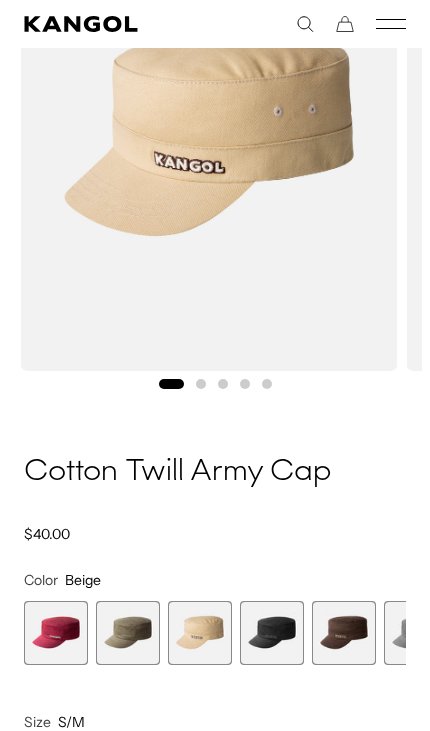 click at bounding box center (272, 633) 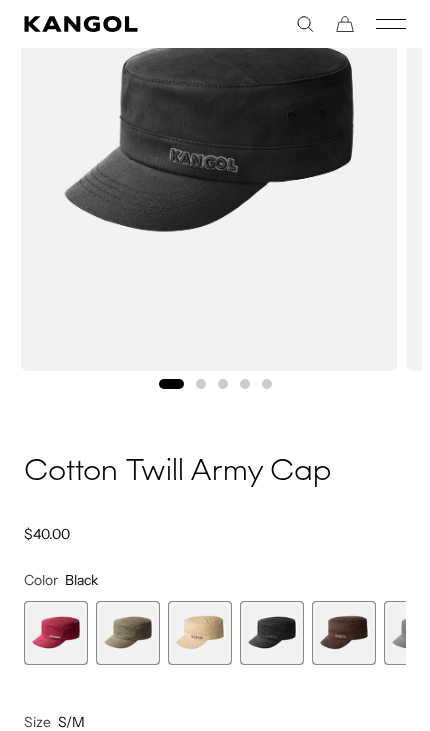 scroll, scrollTop: 0, scrollLeft: 382, axis: horizontal 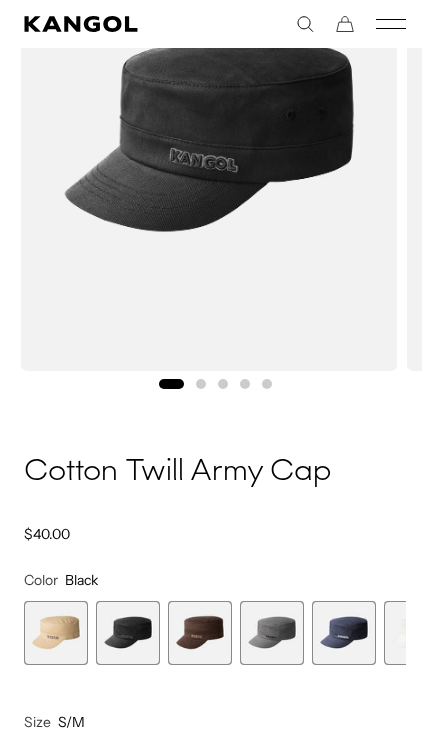 click at bounding box center (272, 633) 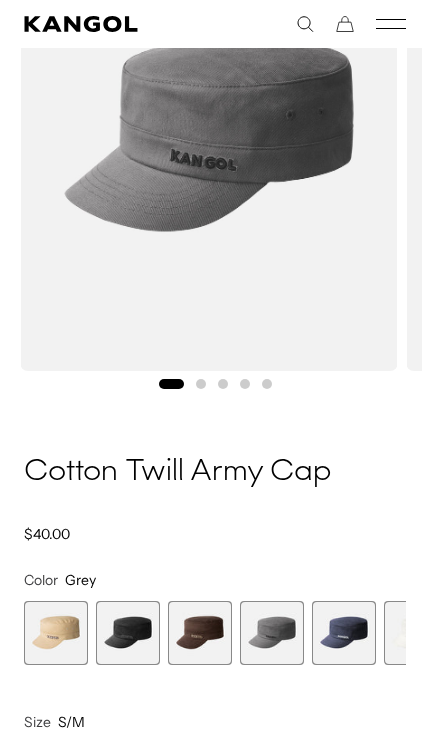 scroll, scrollTop: 0, scrollLeft: 0, axis: both 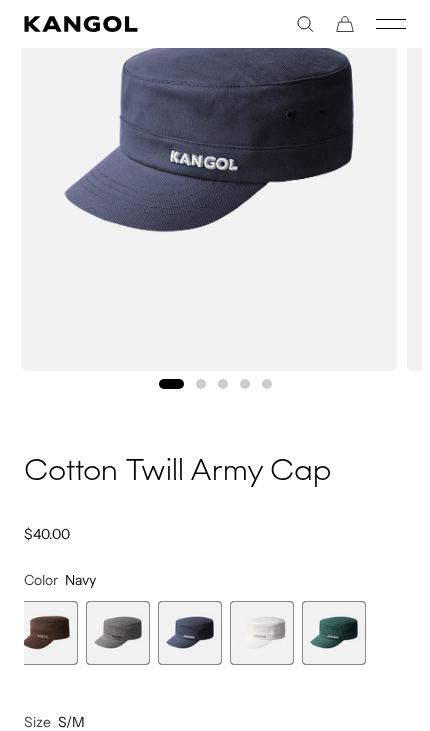 click at bounding box center [262, 633] 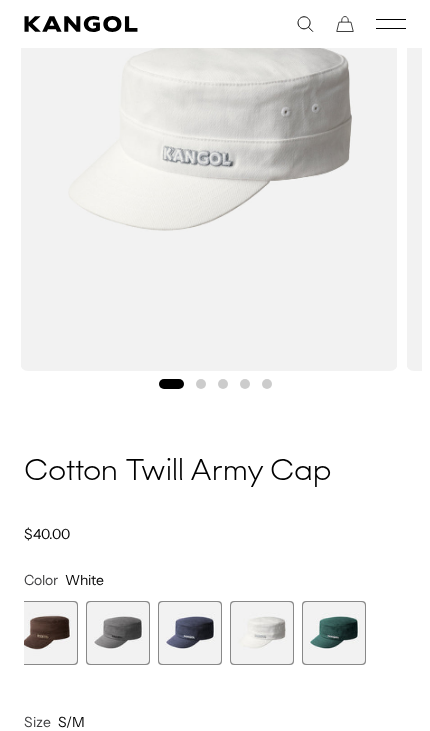 scroll, scrollTop: 0, scrollLeft: 382, axis: horizontal 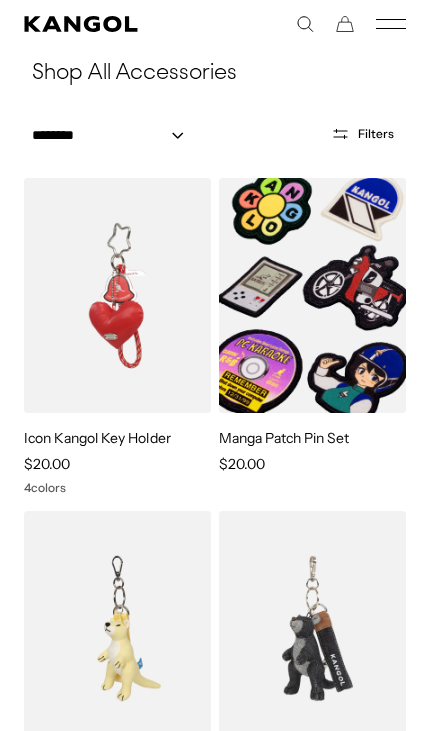 click 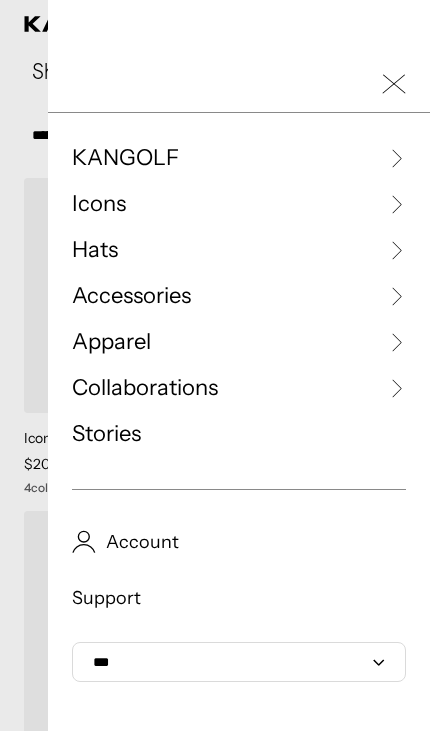 scroll, scrollTop: 0, scrollLeft: 0, axis: both 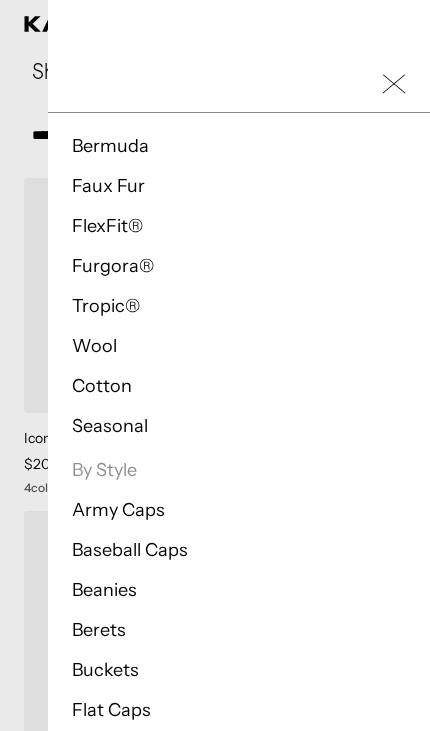 click on "Buckets" at bounding box center (105, 670) 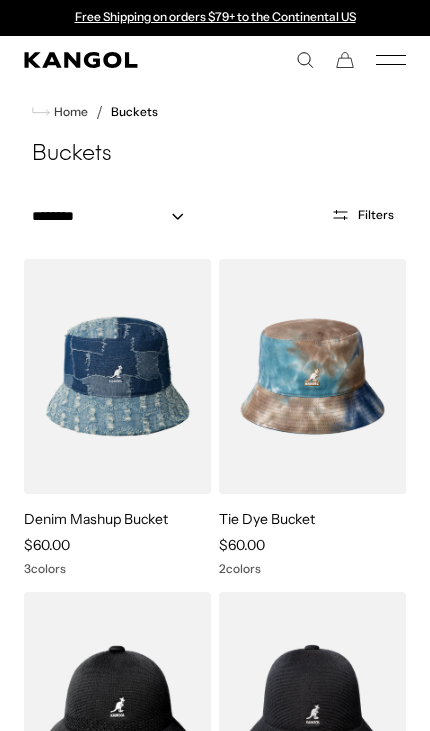 scroll, scrollTop: 0, scrollLeft: 0, axis: both 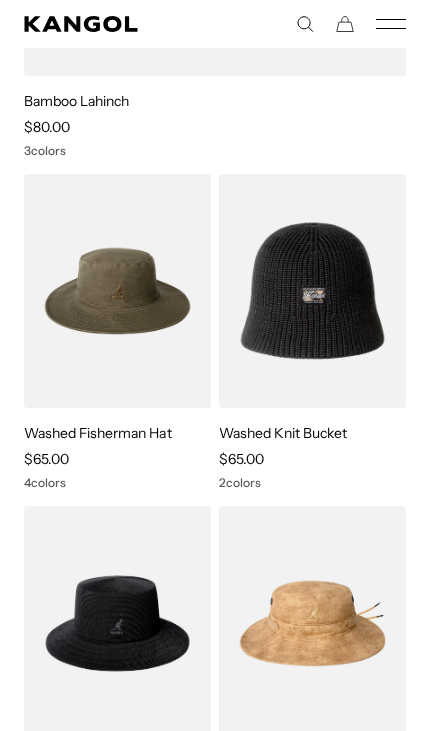 click at bounding box center [0, 0] 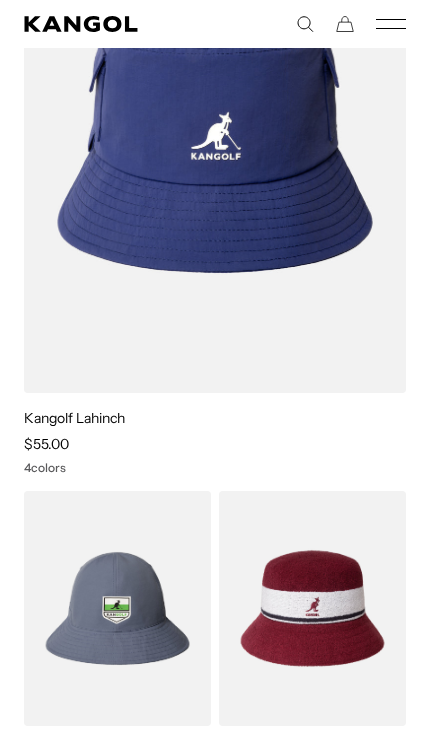 scroll, scrollTop: 3601, scrollLeft: 0, axis: vertical 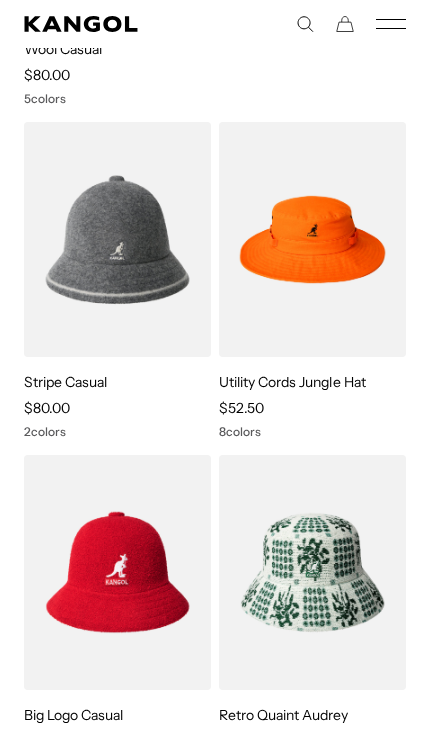 click at bounding box center [0, 0] 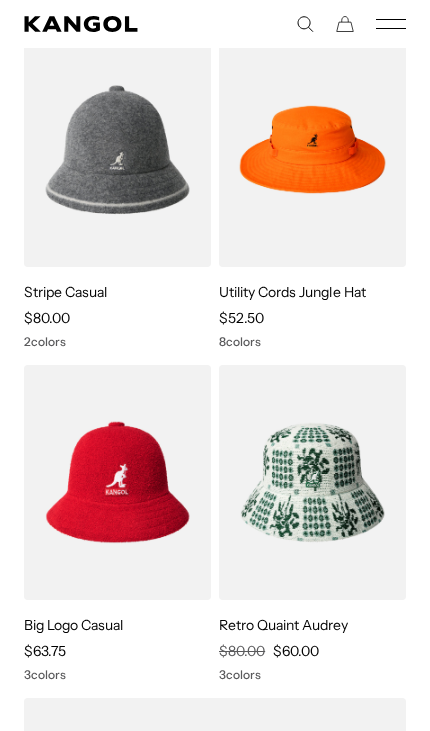 scroll, scrollTop: 0, scrollLeft: 0, axis: both 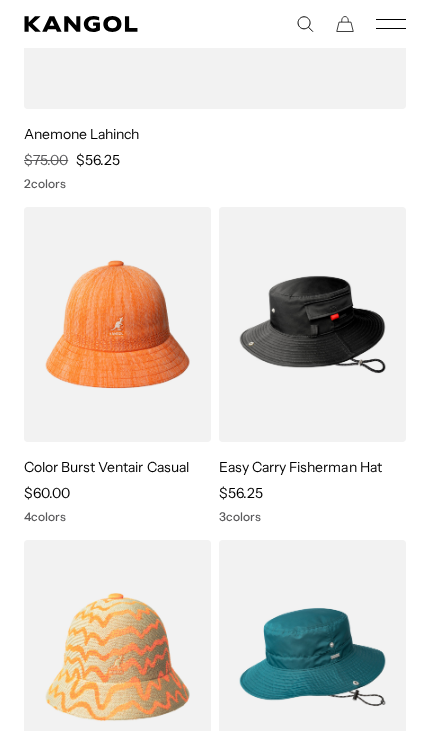 click at bounding box center (0, 0) 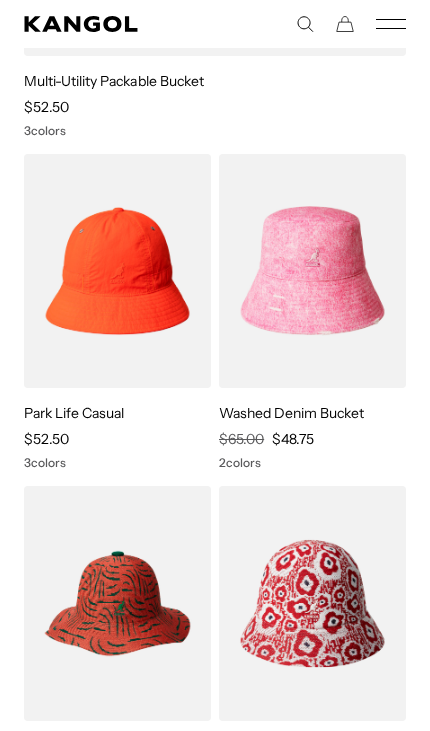 scroll, scrollTop: 9073, scrollLeft: 0, axis: vertical 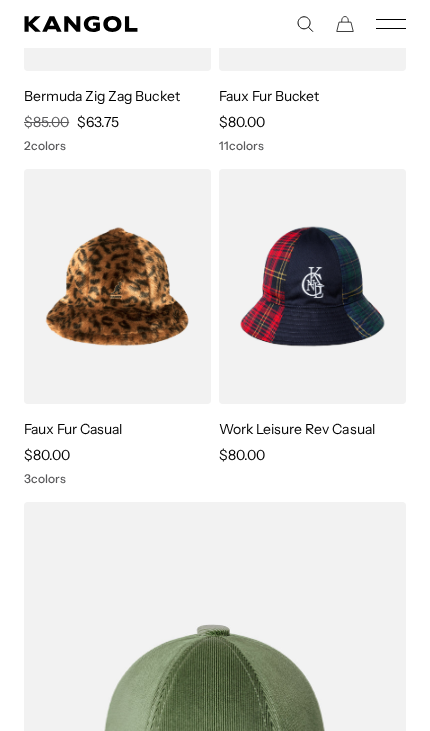 click at bounding box center [0, 0] 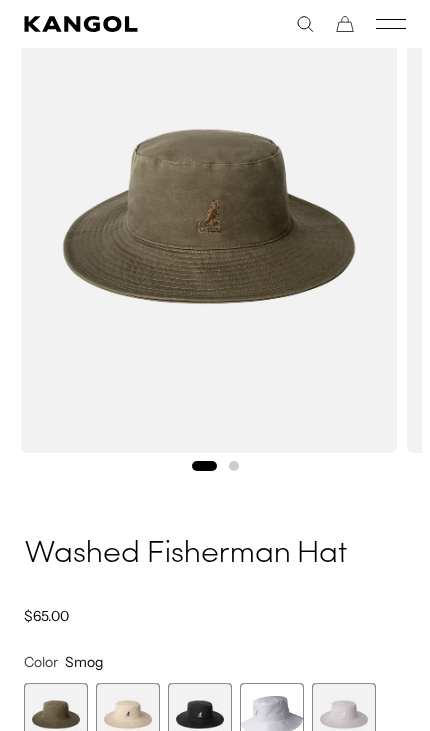 scroll, scrollTop: 176, scrollLeft: 0, axis: vertical 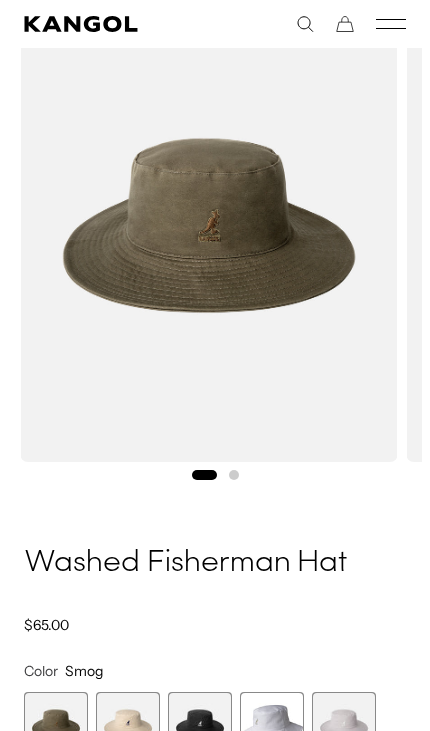click at bounding box center (128, 724) 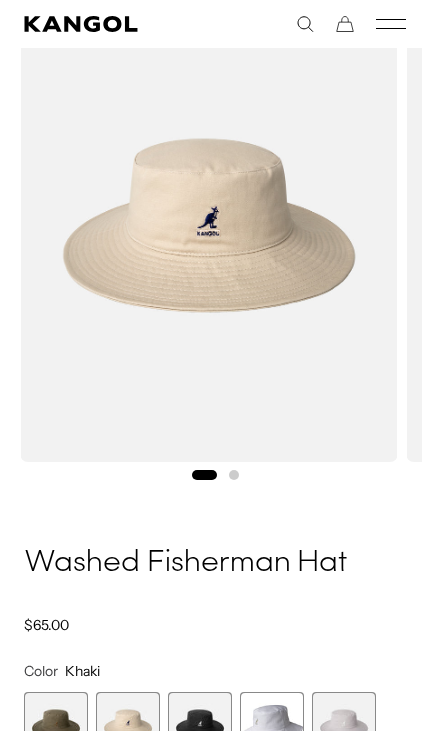 click at bounding box center [200, 724] 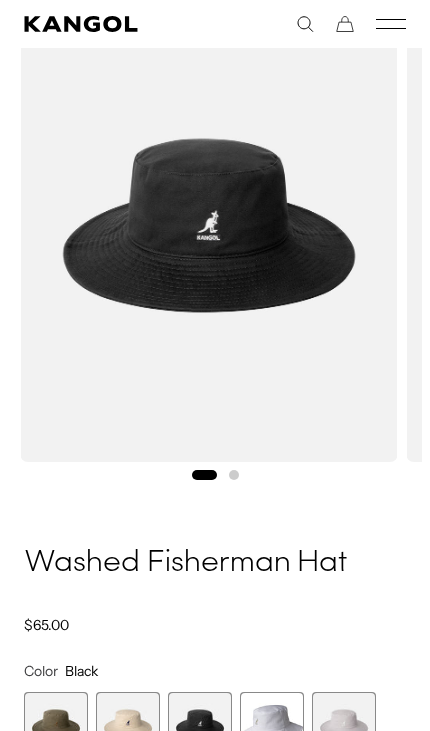 scroll, scrollTop: 0, scrollLeft: 0, axis: both 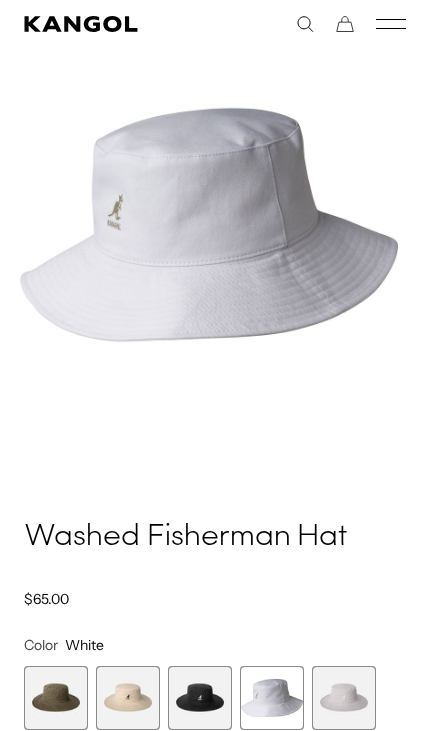 click at bounding box center [344, 698] 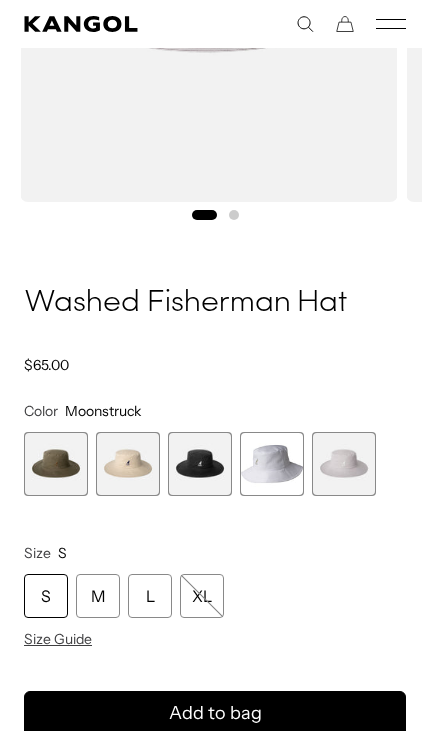 scroll, scrollTop: 460, scrollLeft: 0, axis: vertical 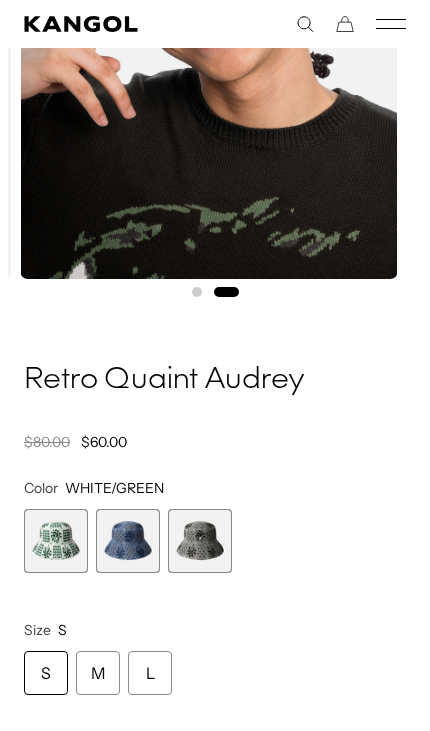 click at bounding box center [128, 541] 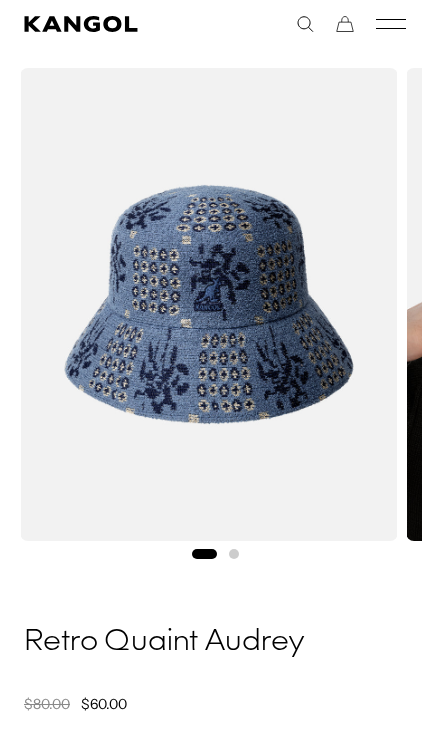 scroll, scrollTop: 98, scrollLeft: 0, axis: vertical 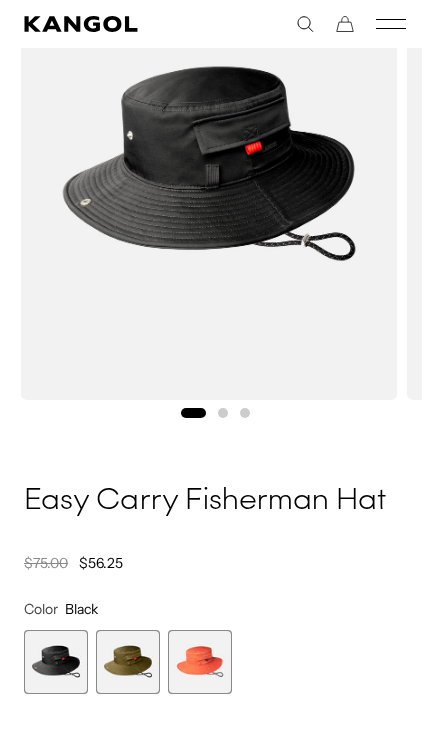 click at bounding box center (200, 662) 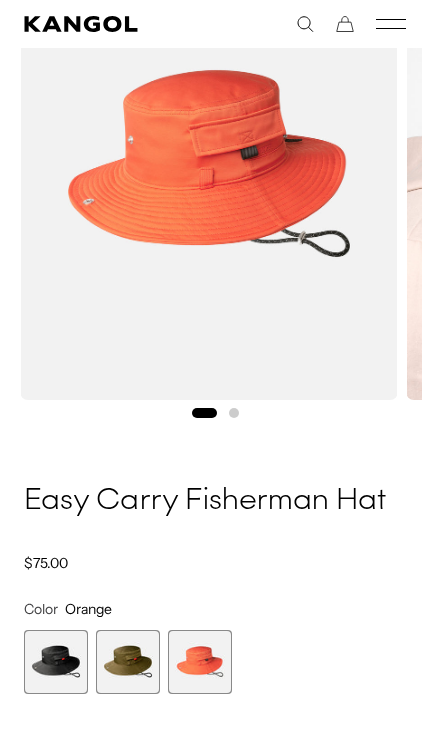 scroll, scrollTop: 0, scrollLeft: 382, axis: horizontal 